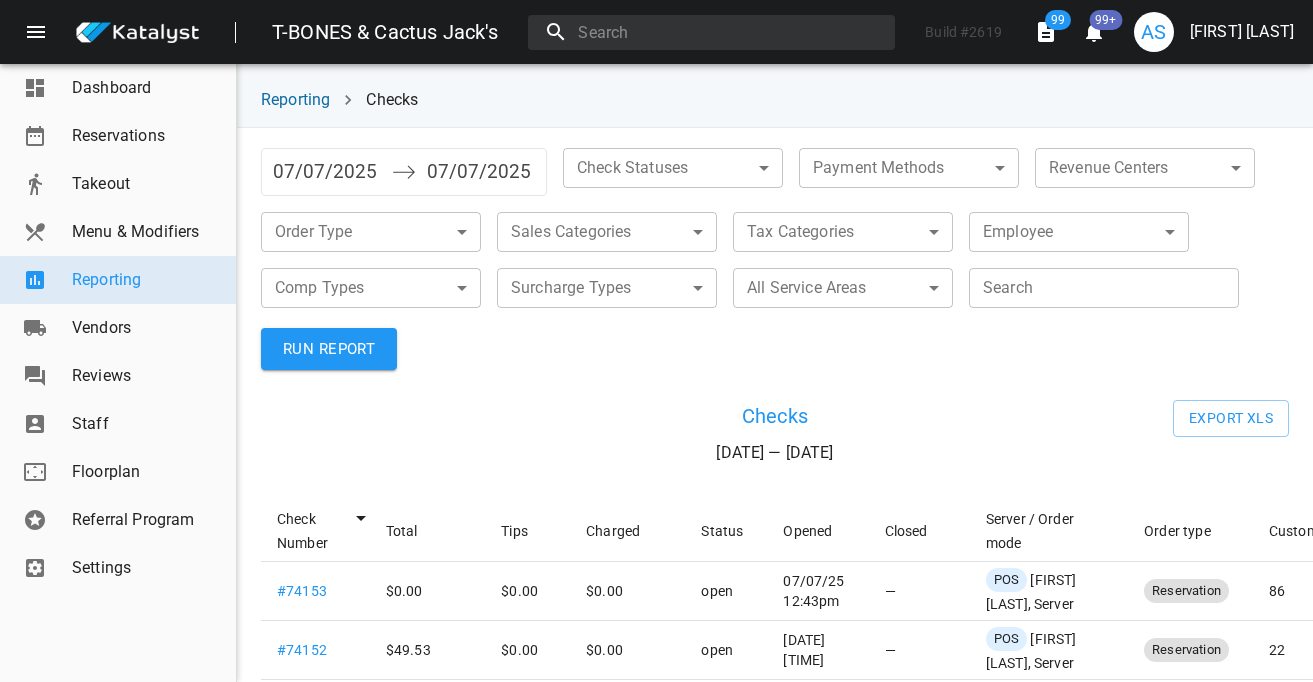 scroll, scrollTop: 0, scrollLeft: 0, axis: both 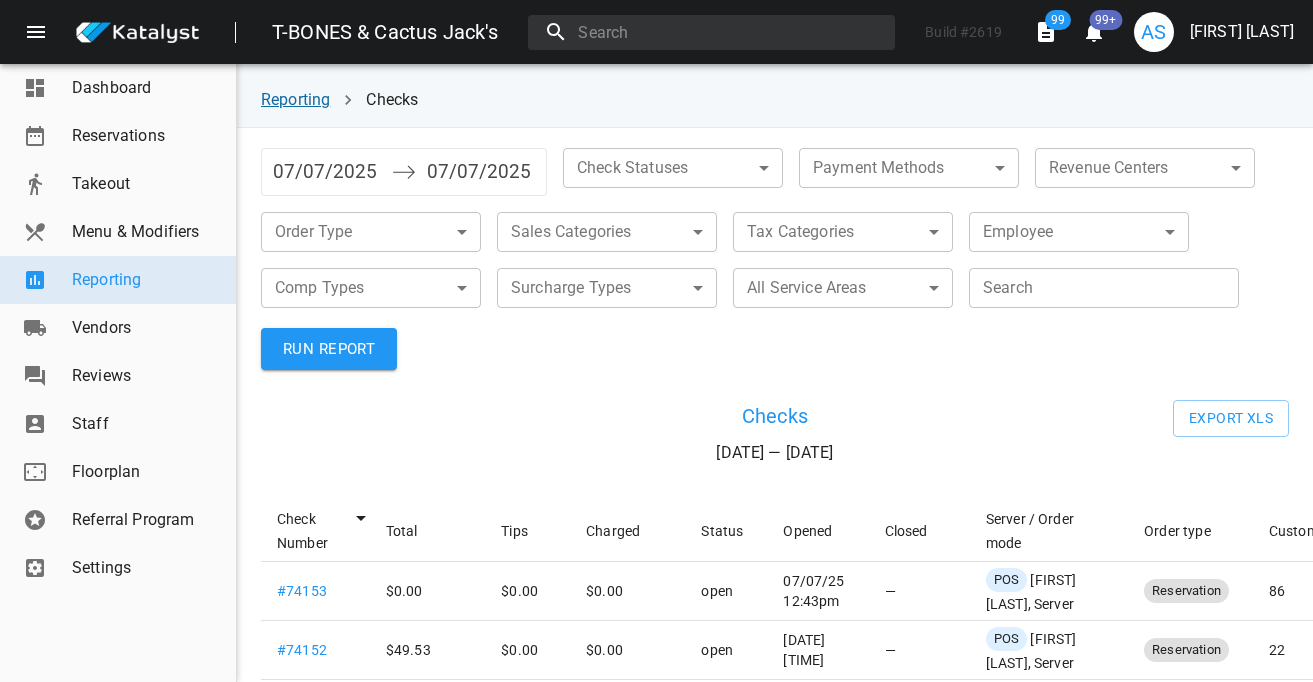 click on "Reporting" at bounding box center (295, 99) 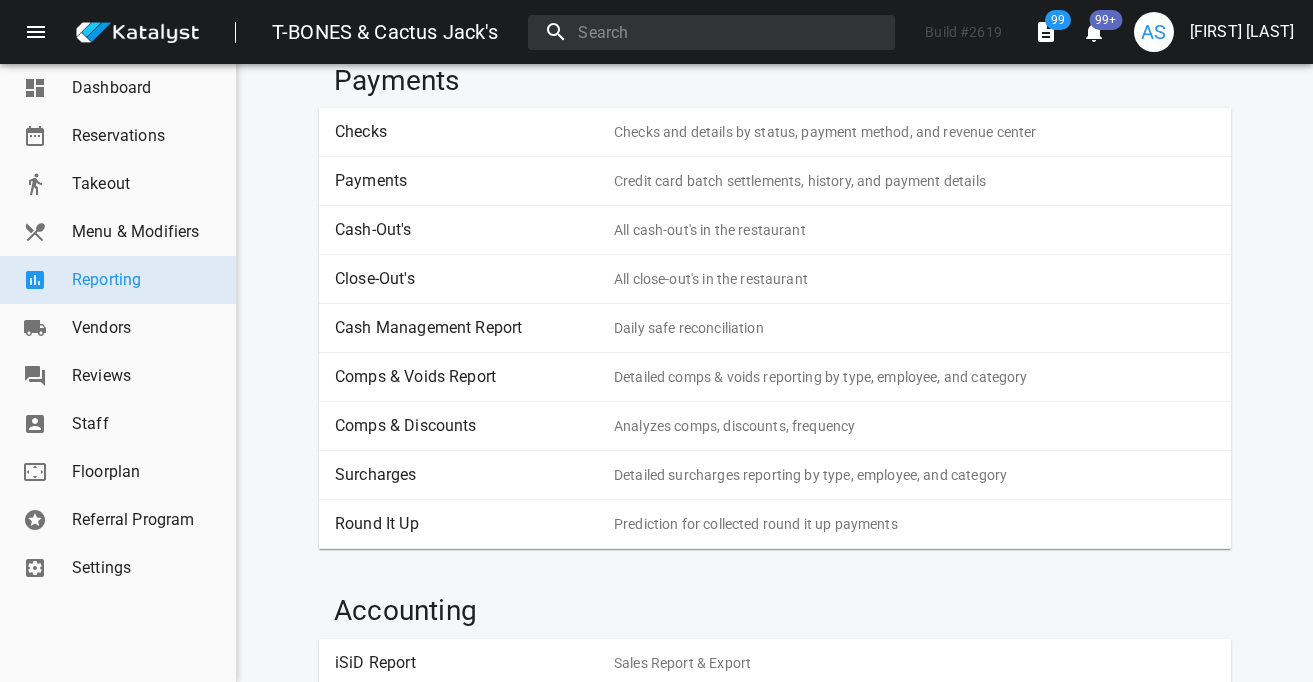 scroll, scrollTop: 494, scrollLeft: 0, axis: vertical 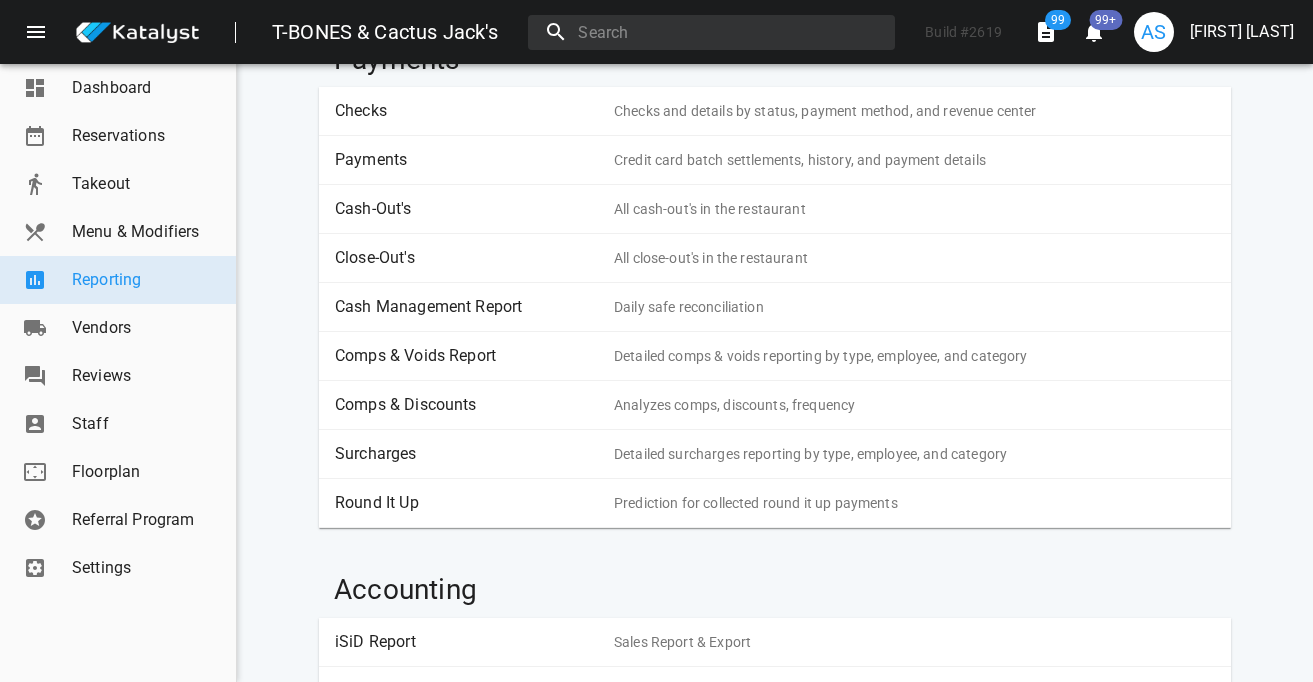 click on "Daily safe reconciliation" at bounding box center (914, 307) 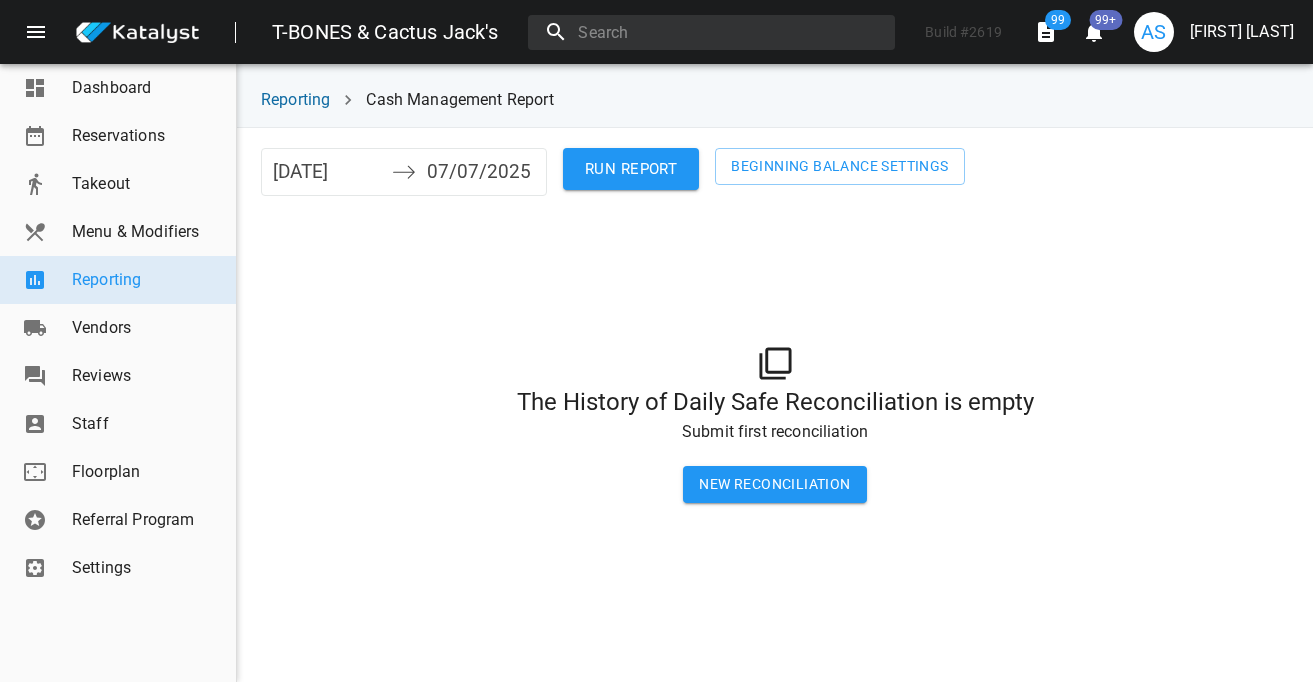 click on "New Reconciliation" at bounding box center [774, 484] 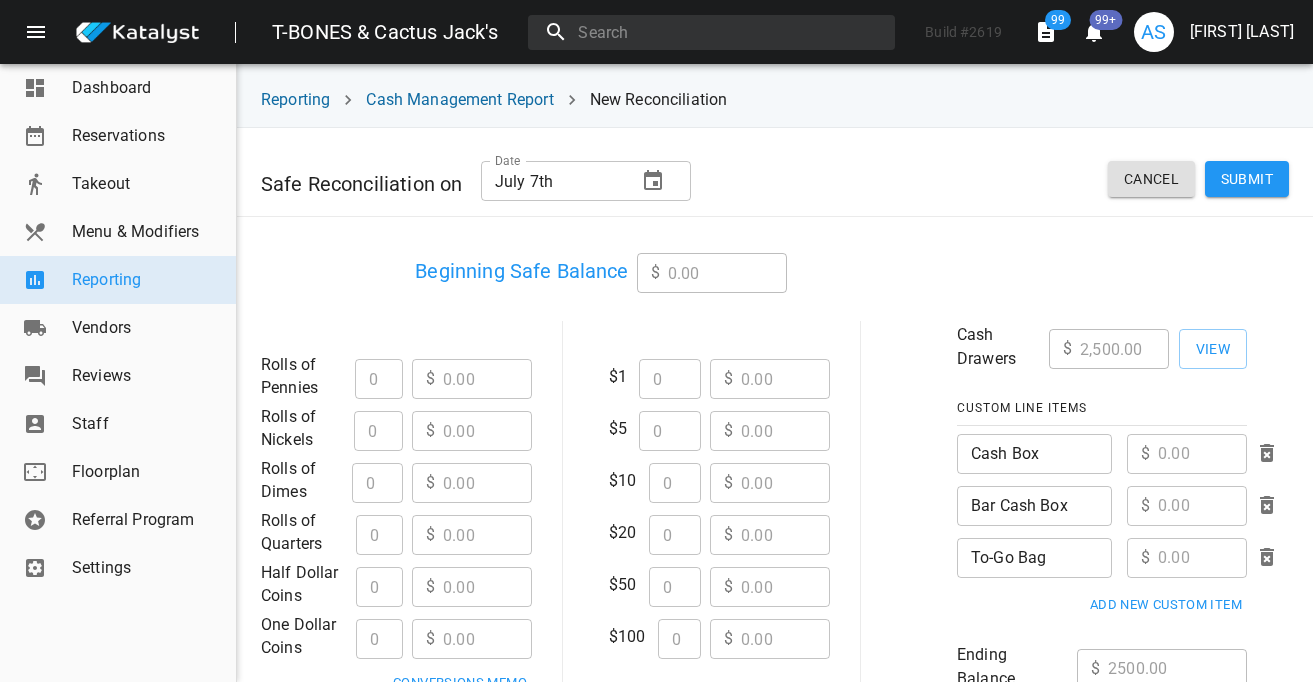 click at bounding box center (653, 180) 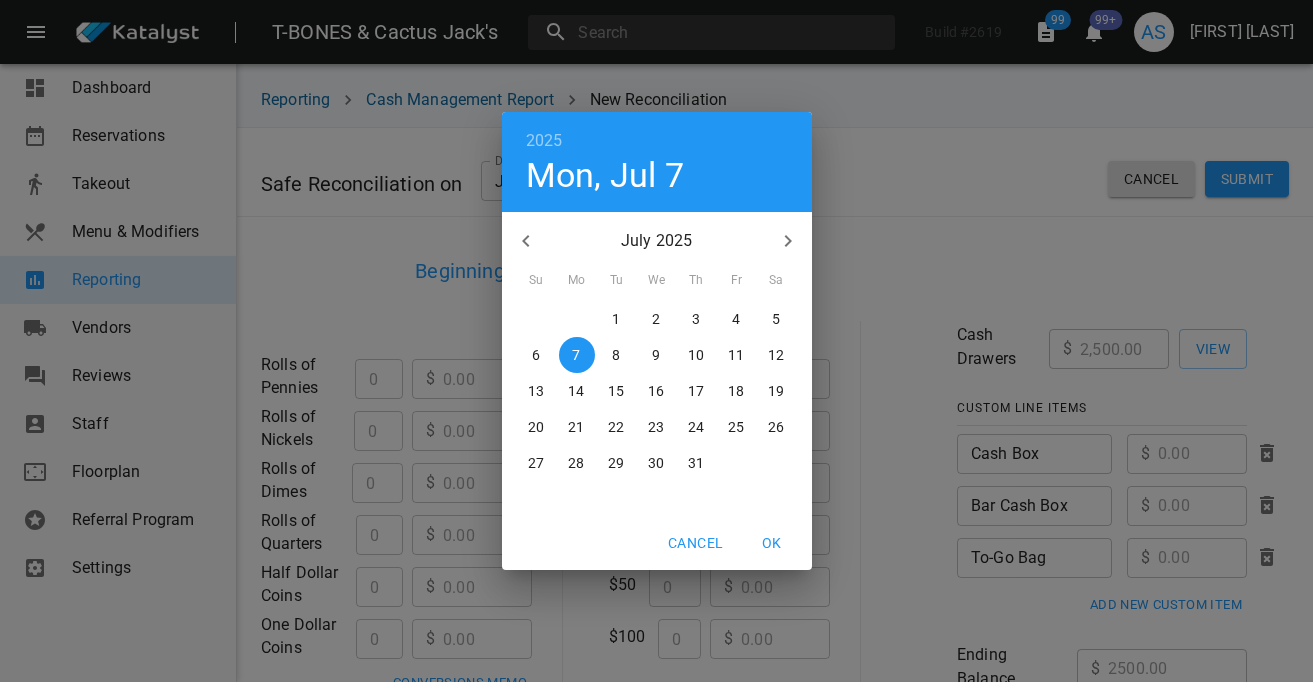 click on "6" at bounding box center [536, 319] 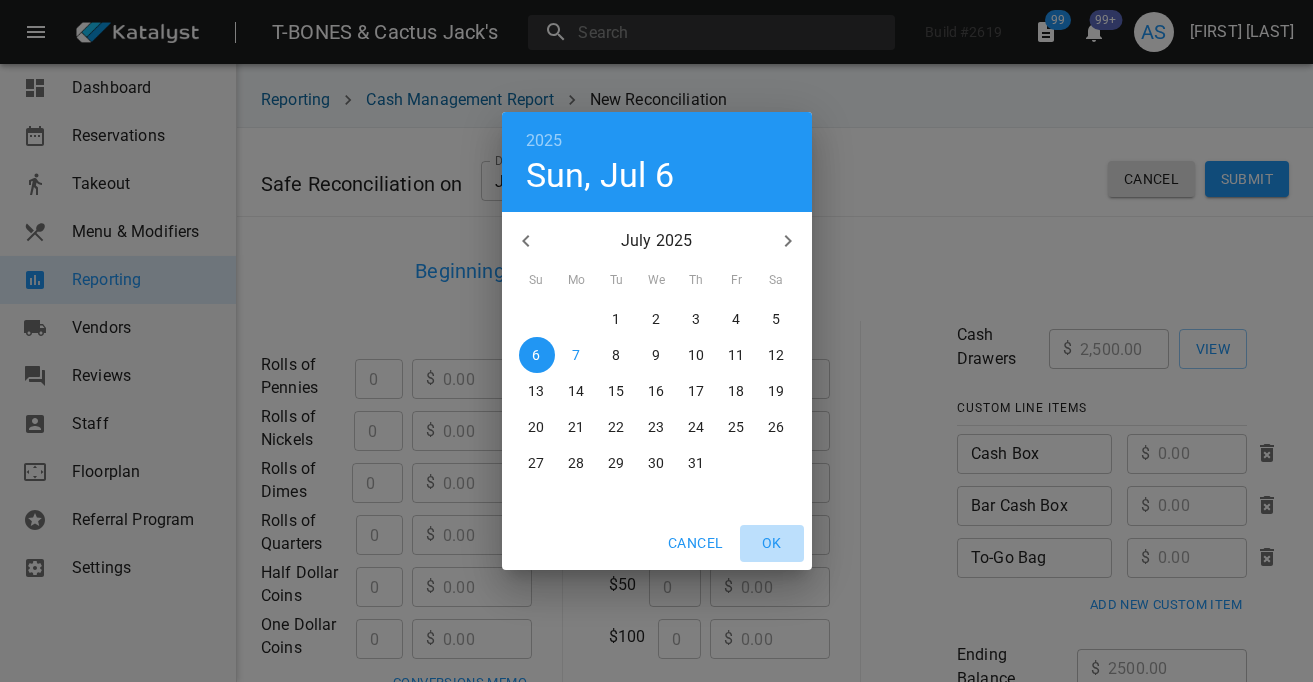 click on "OK" at bounding box center [695, 543] 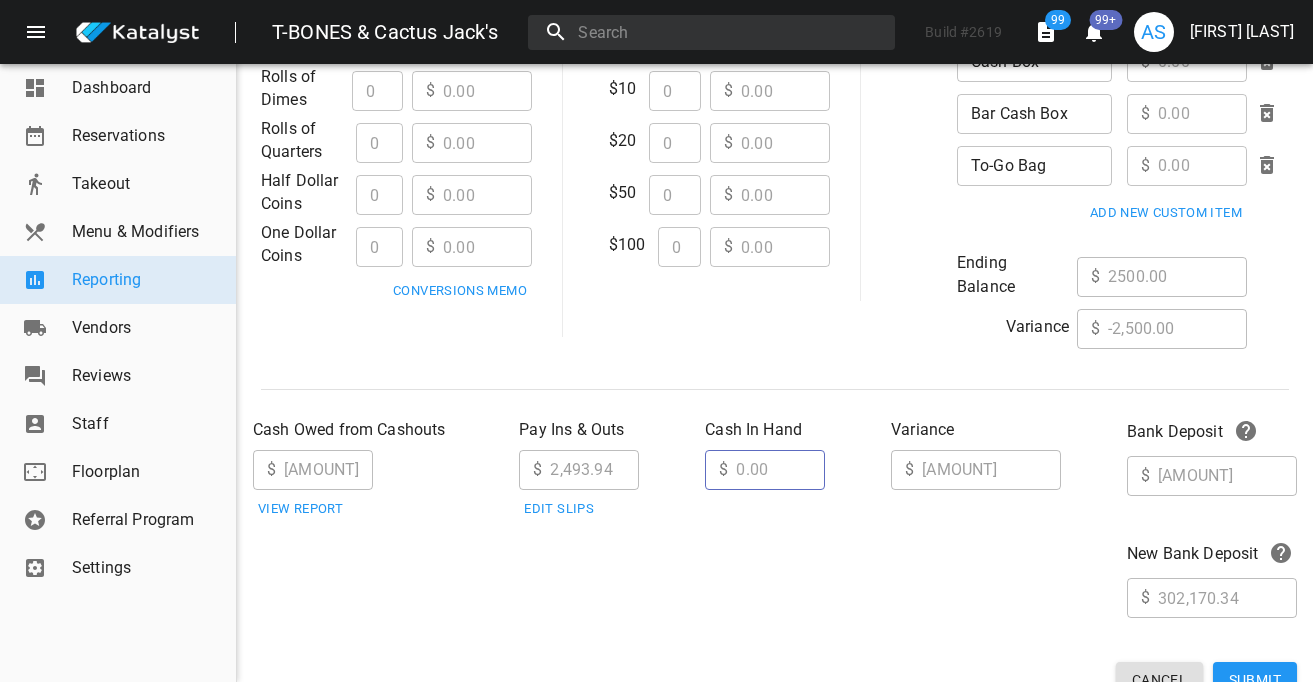 scroll, scrollTop: 478, scrollLeft: 0, axis: vertical 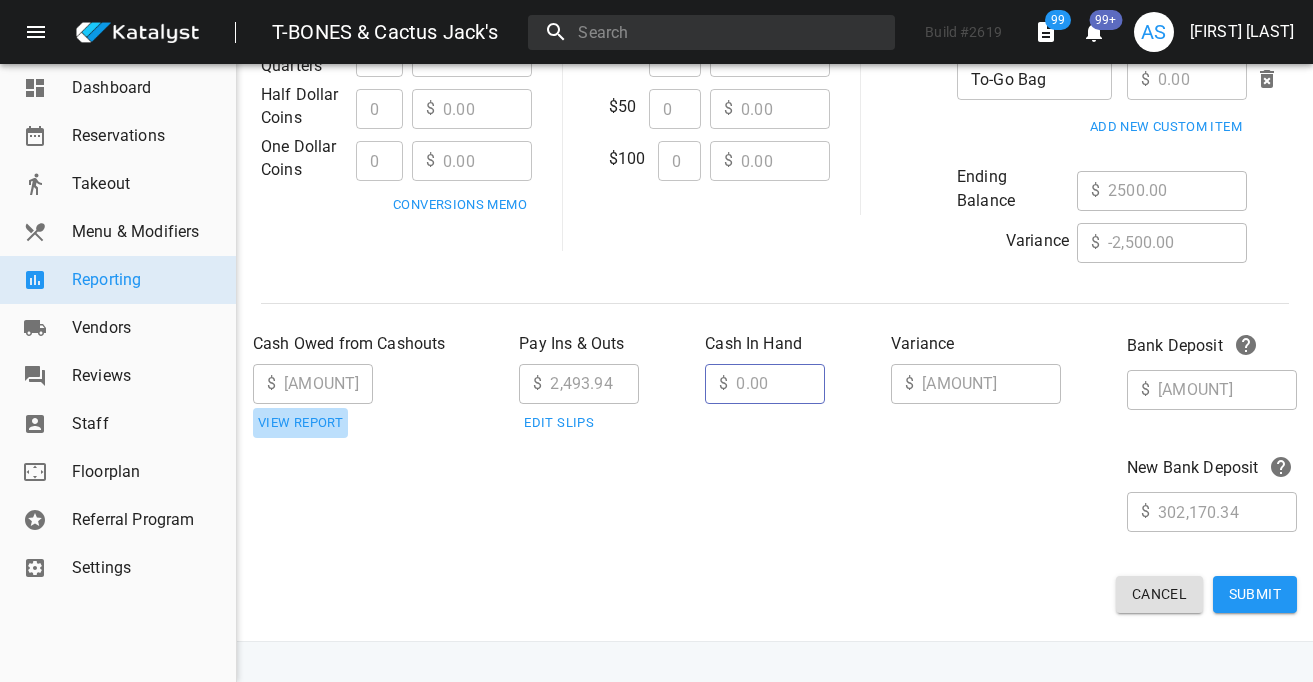 click on "View Report" at bounding box center [300, 423] 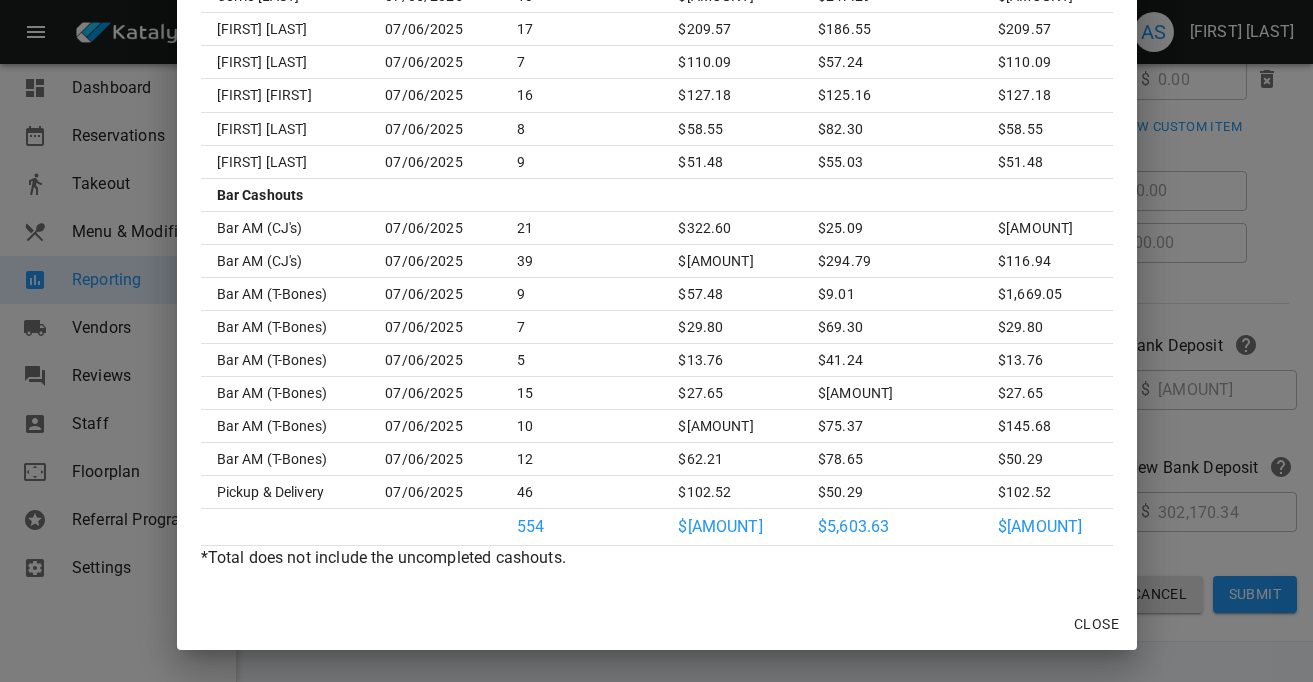 scroll, scrollTop: 0, scrollLeft: 0, axis: both 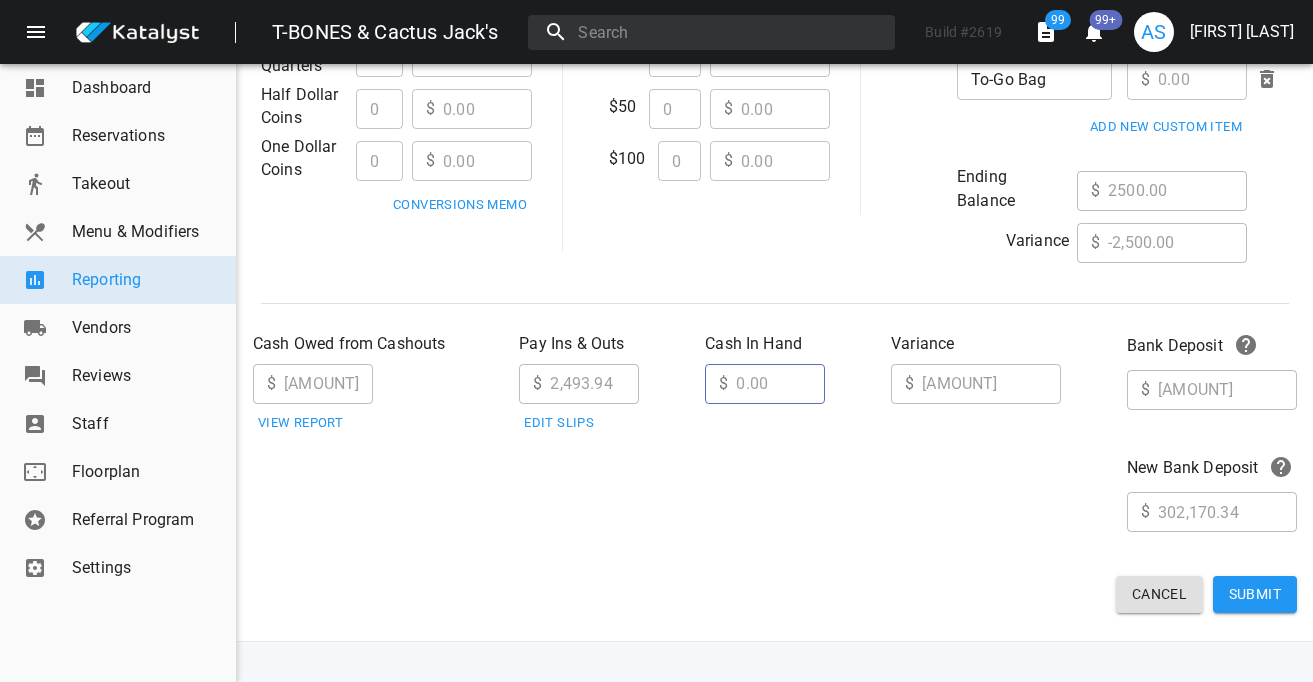 click on "View Report" at bounding box center (300, 423) 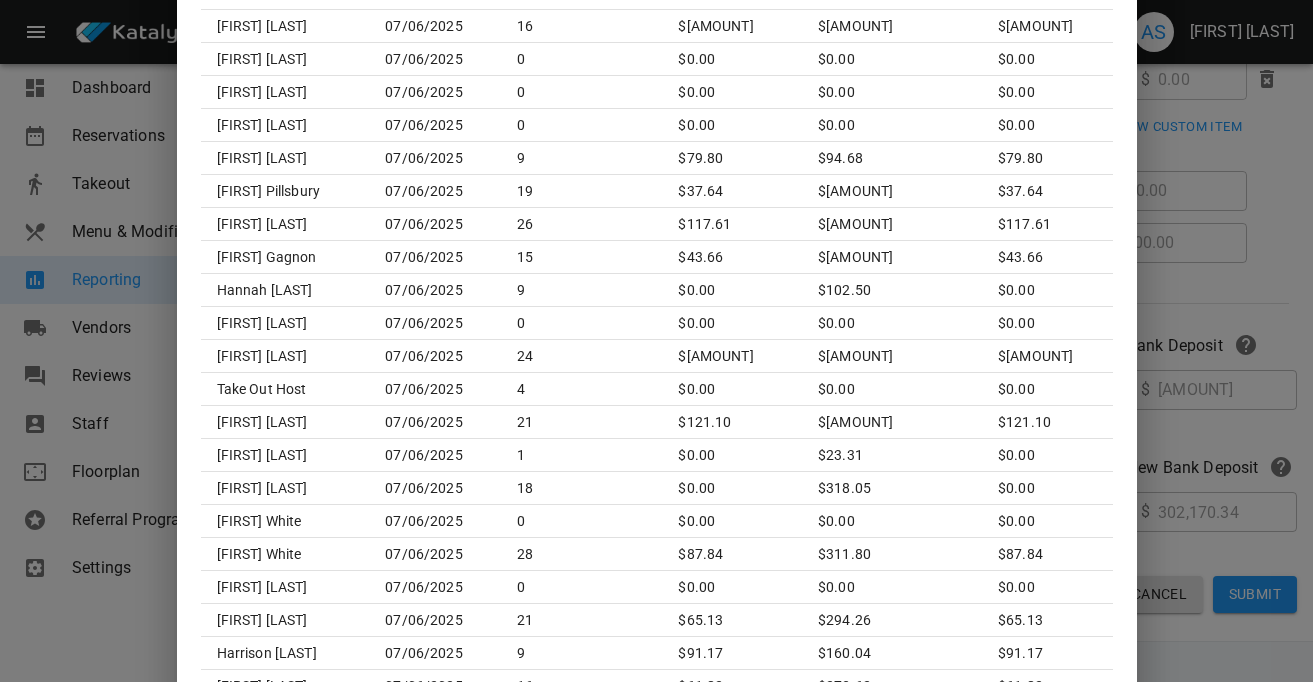 scroll, scrollTop: 201, scrollLeft: 0, axis: vertical 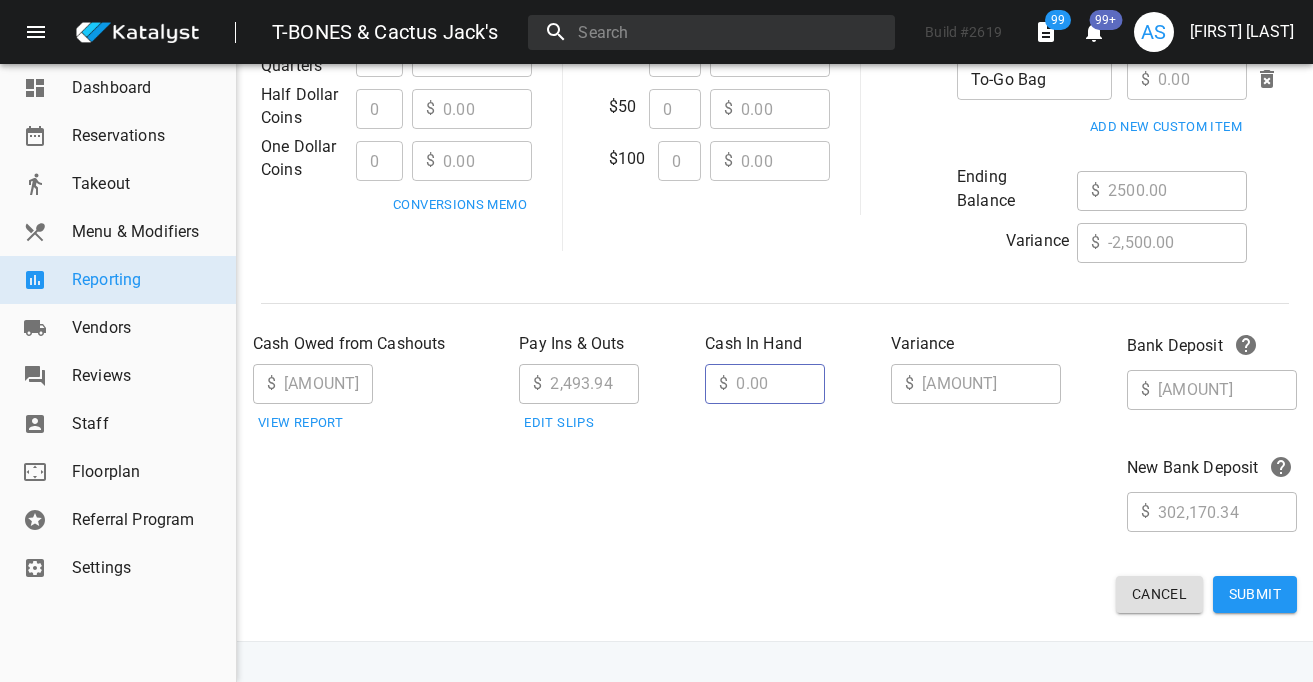 click on "View Report" at bounding box center (300, 423) 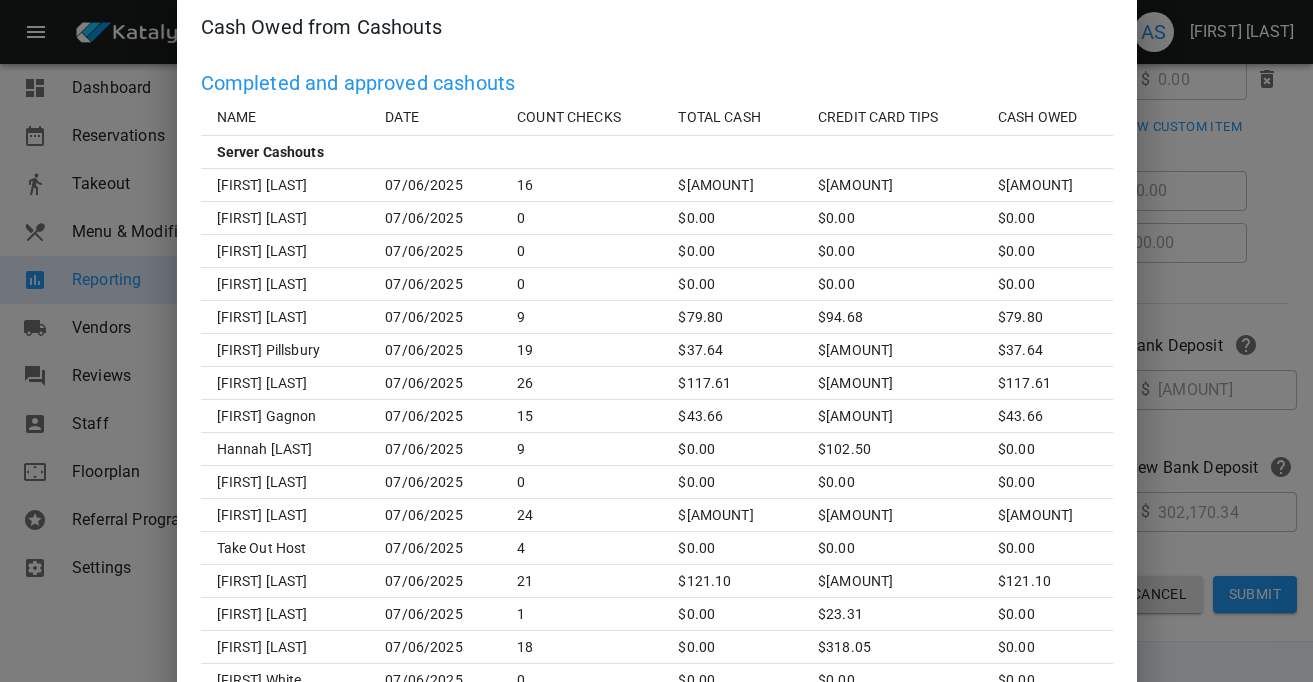 scroll, scrollTop: 0, scrollLeft: 0, axis: both 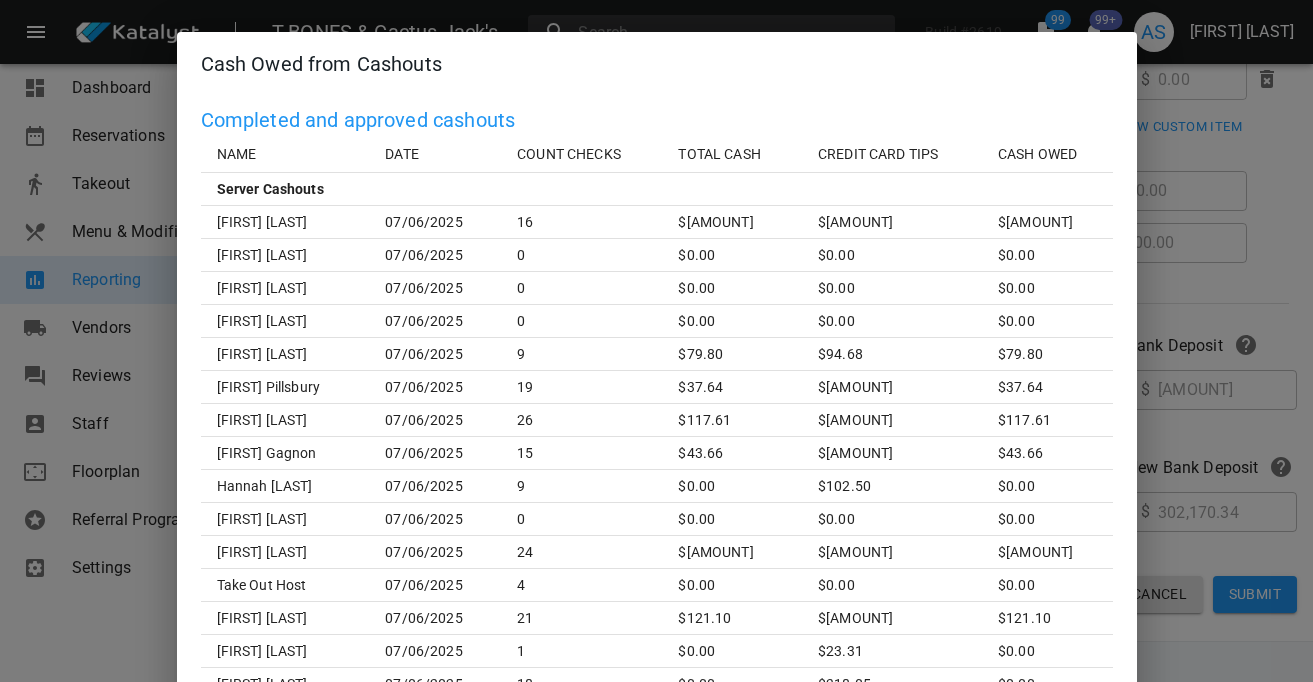 click on "$ 217.17" at bounding box center (892, 222) 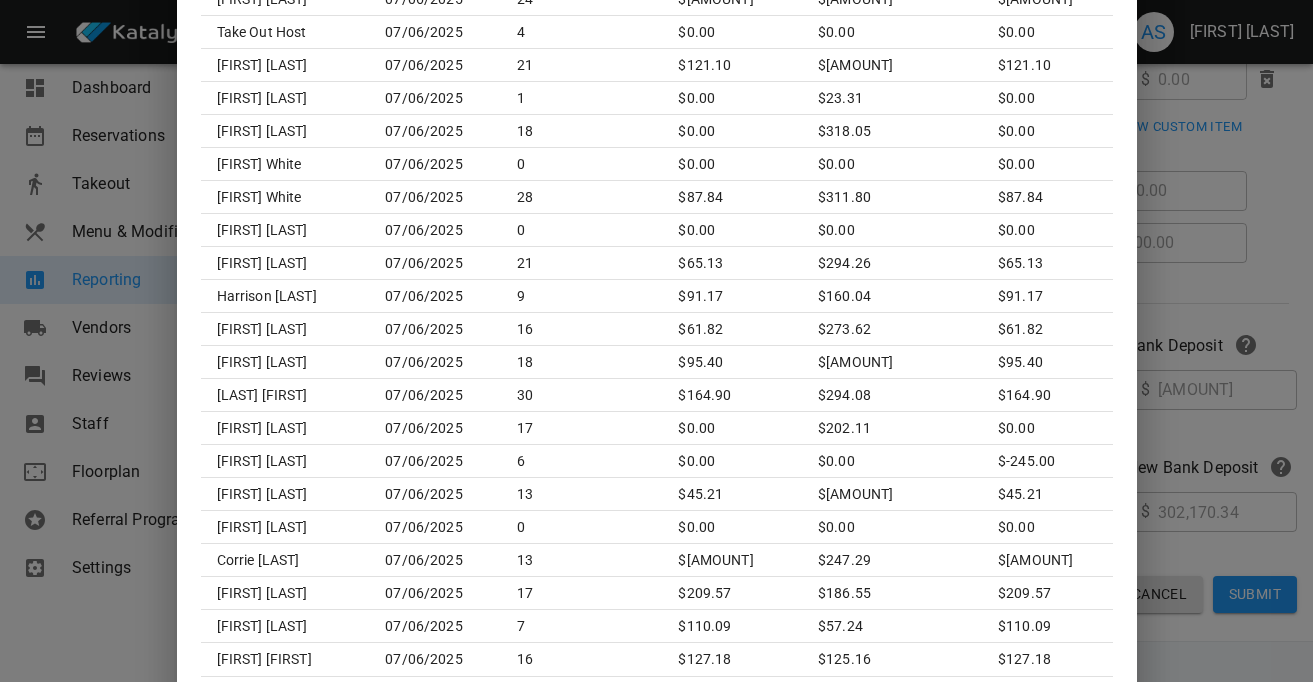 scroll, scrollTop: 0, scrollLeft: 0, axis: both 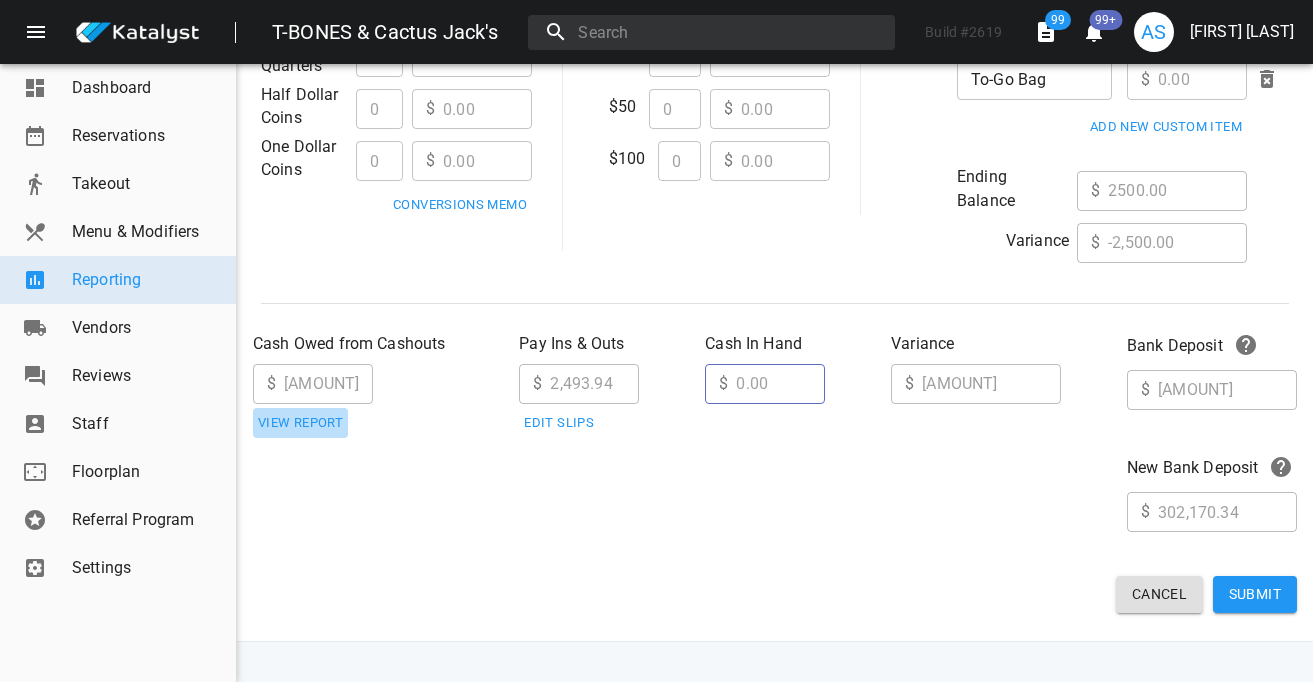 click on "View Report" at bounding box center [300, 423] 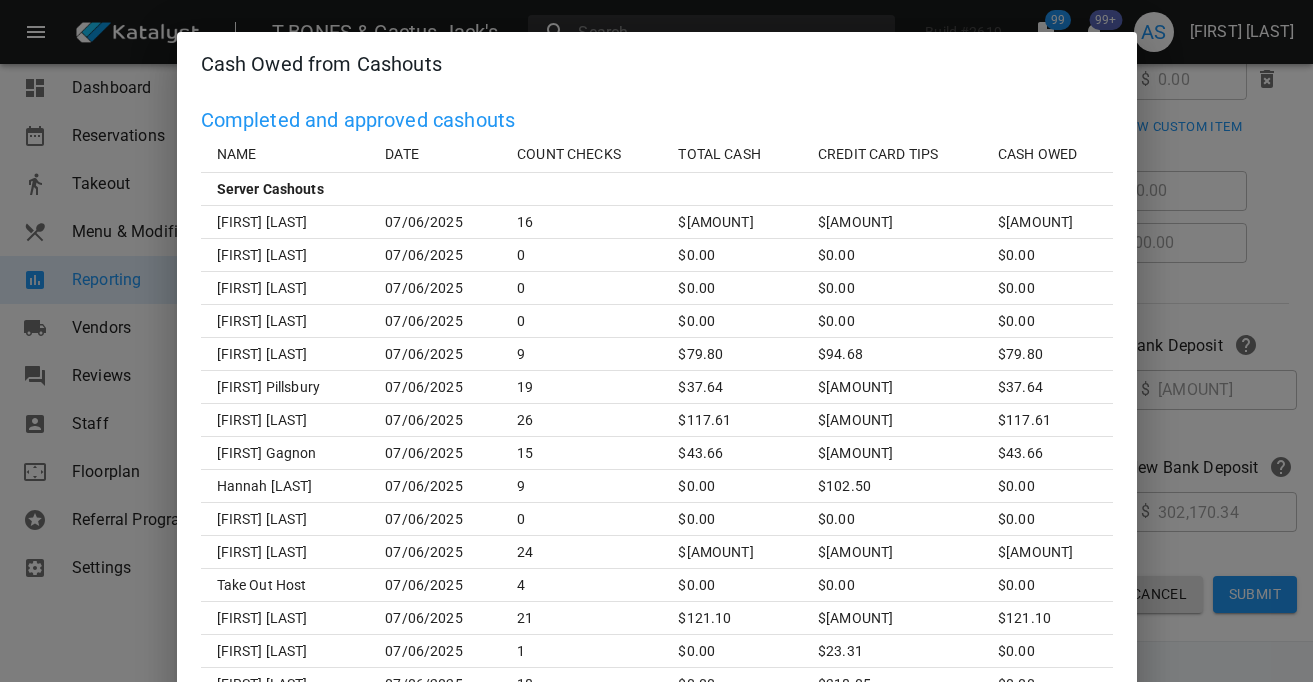 scroll, scrollTop: 1117, scrollLeft: 0, axis: vertical 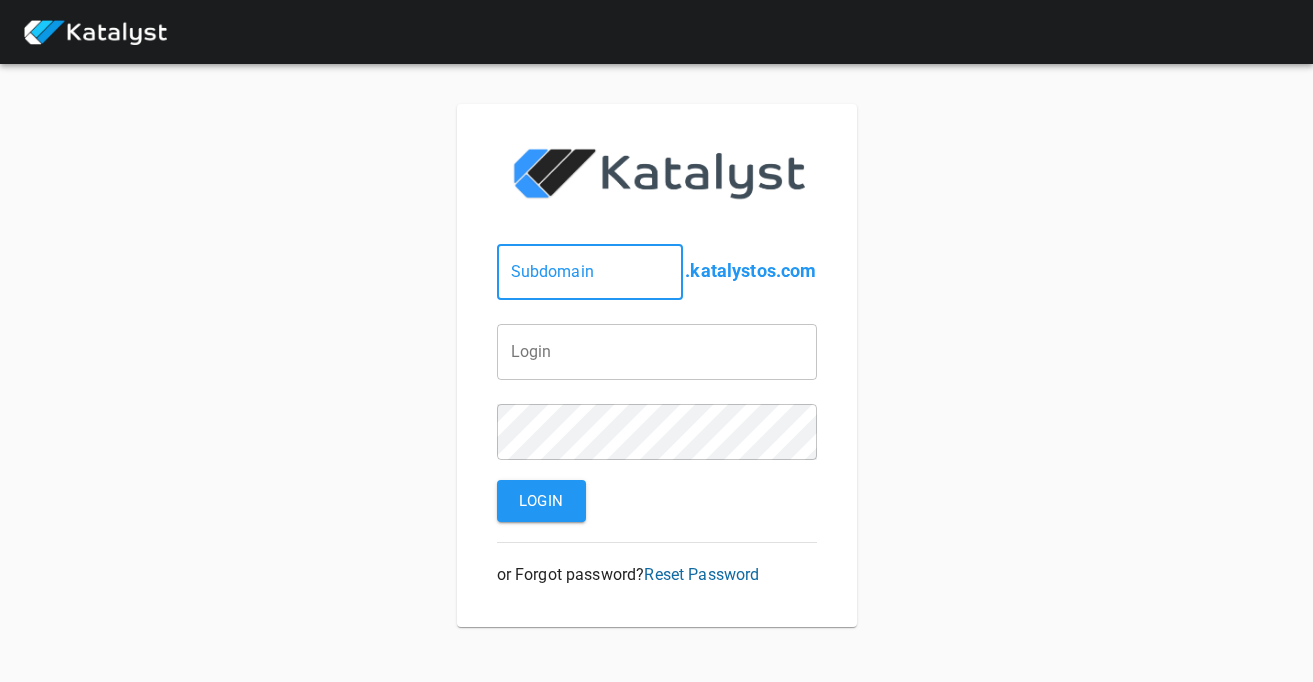 click at bounding box center [590, 272] 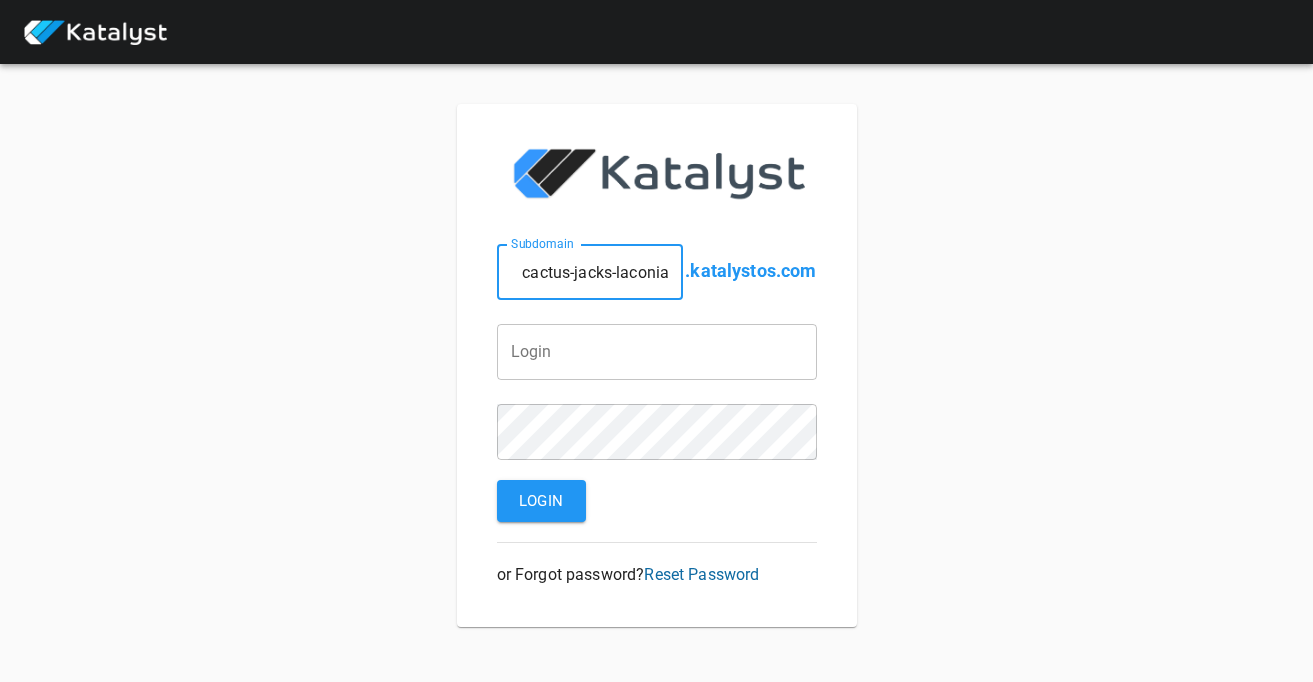 type on "cactus-jacks-laconia" 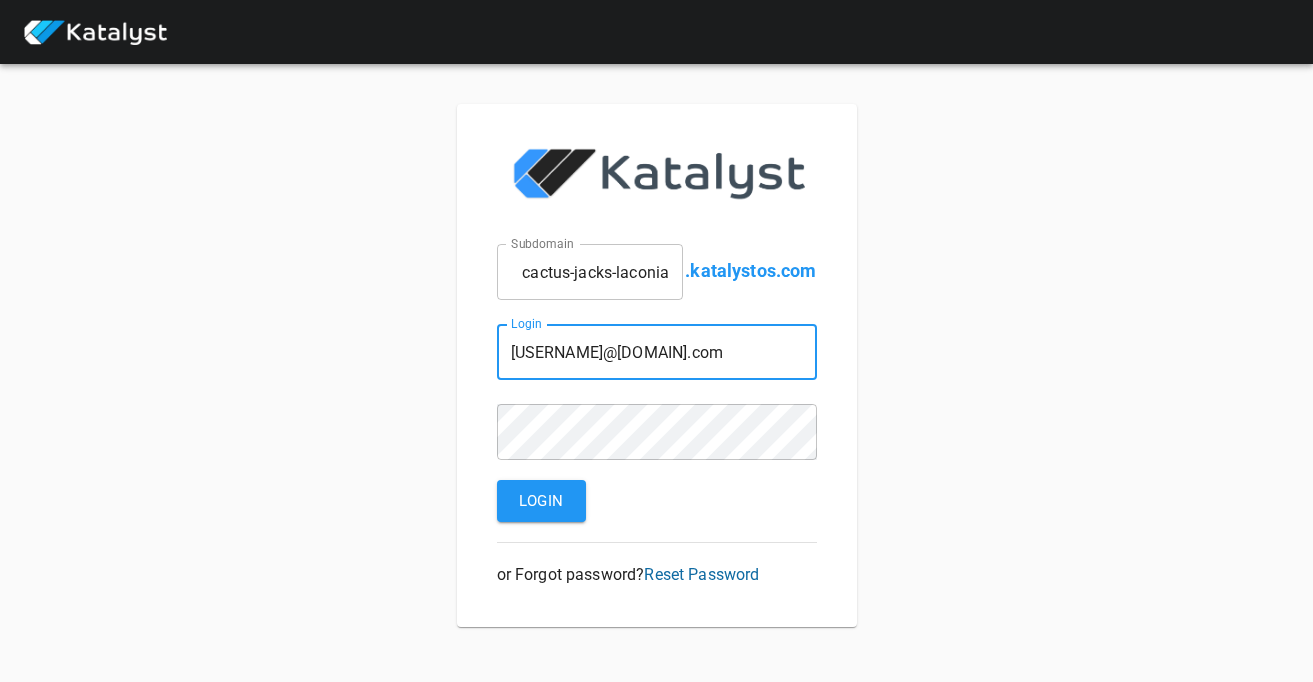 type on "[USERNAME]@[DOMAIN].com" 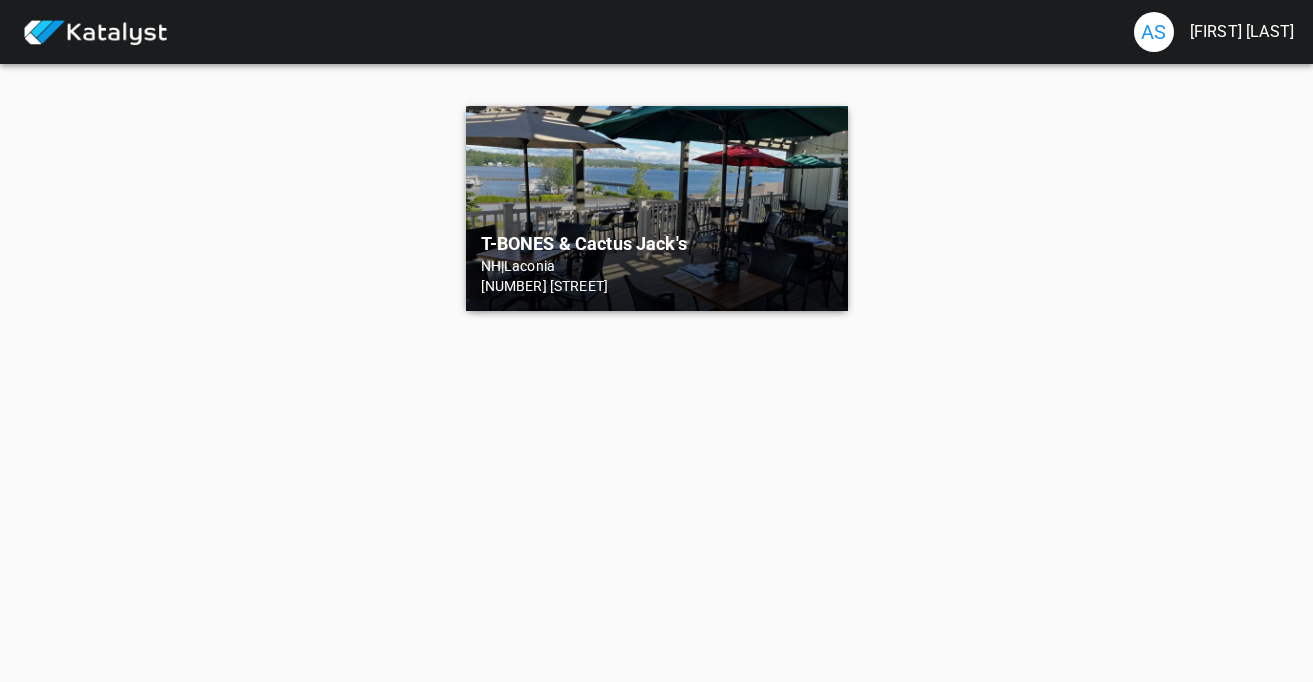 click on "[NUMBER] [STREET]" at bounding box center [657, 286] 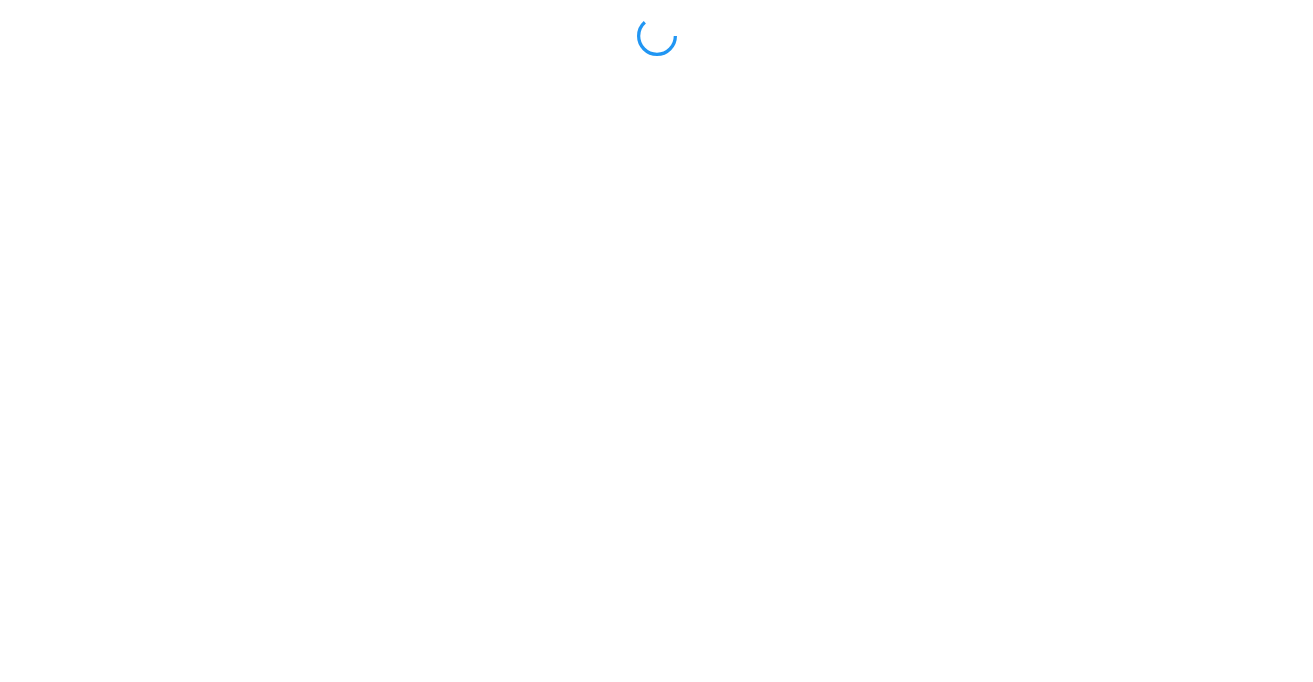 scroll, scrollTop: 0, scrollLeft: 0, axis: both 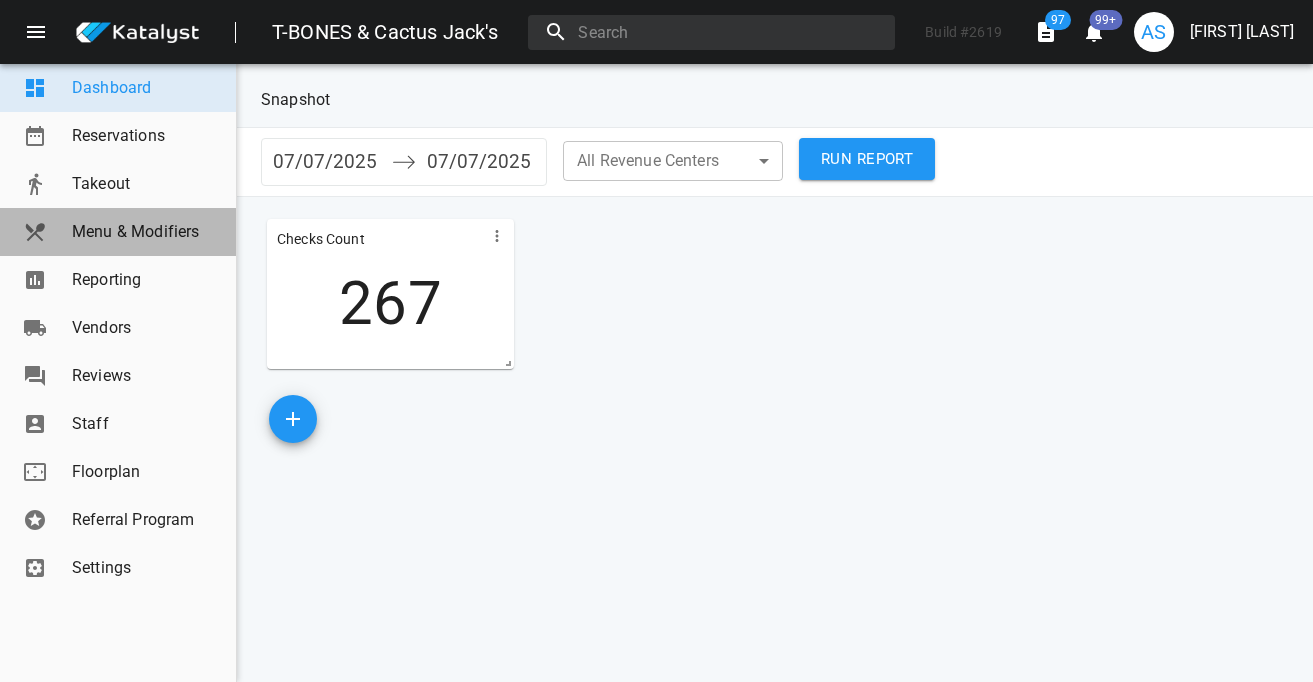click on "Menu & Modifiers" at bounding box center (146, 232) 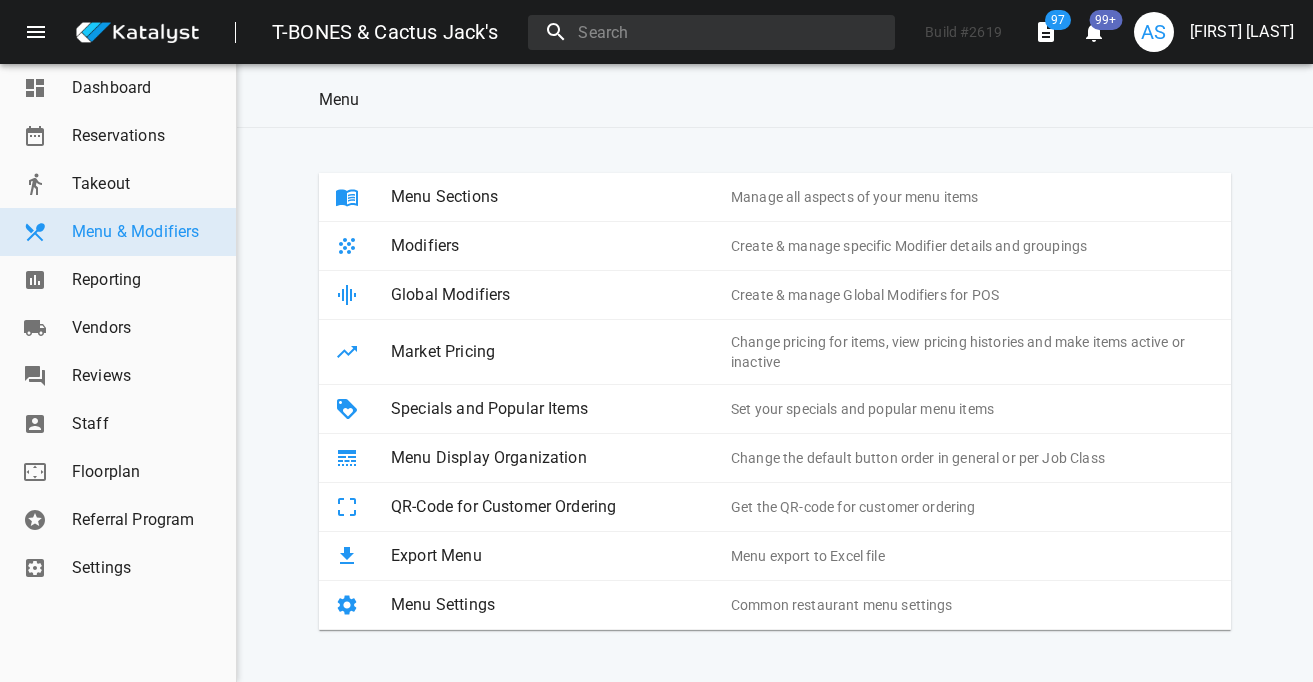 click on "Menu Sections Manage all aspects of your menu items" at bounding box center (775, 197) 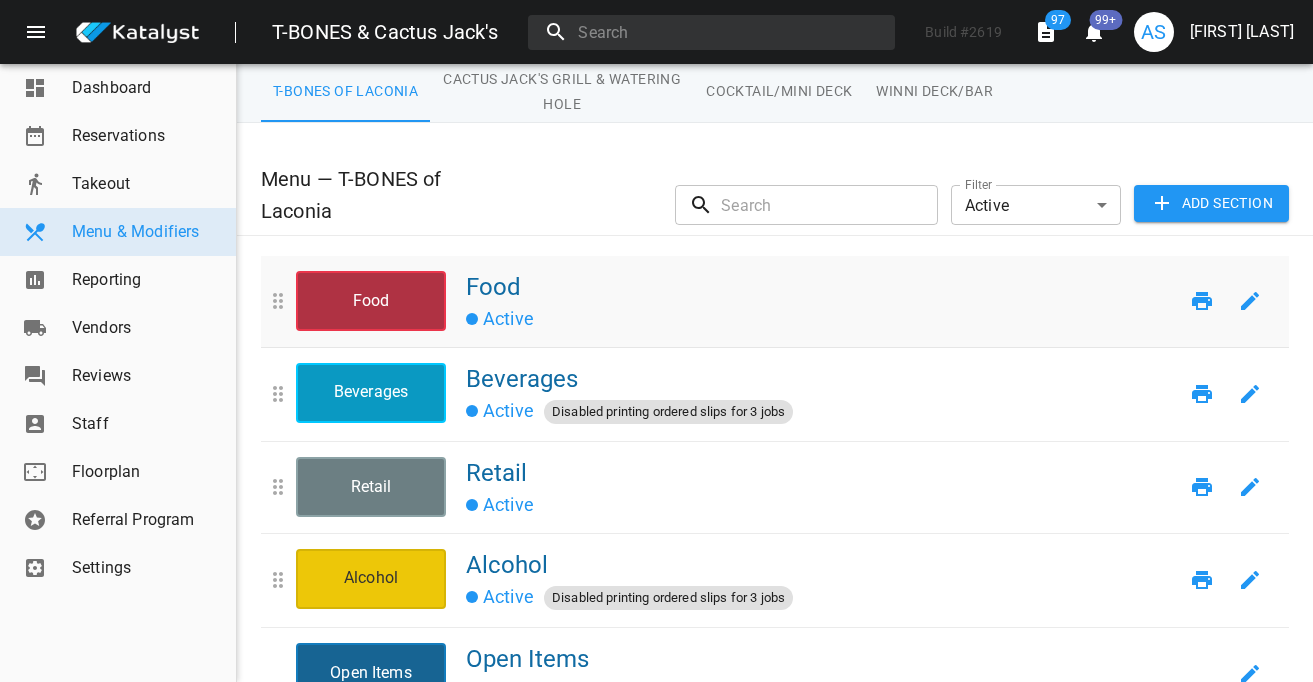 scroll, scrollTop: 101, scrollLeft: 0, axis: vertical 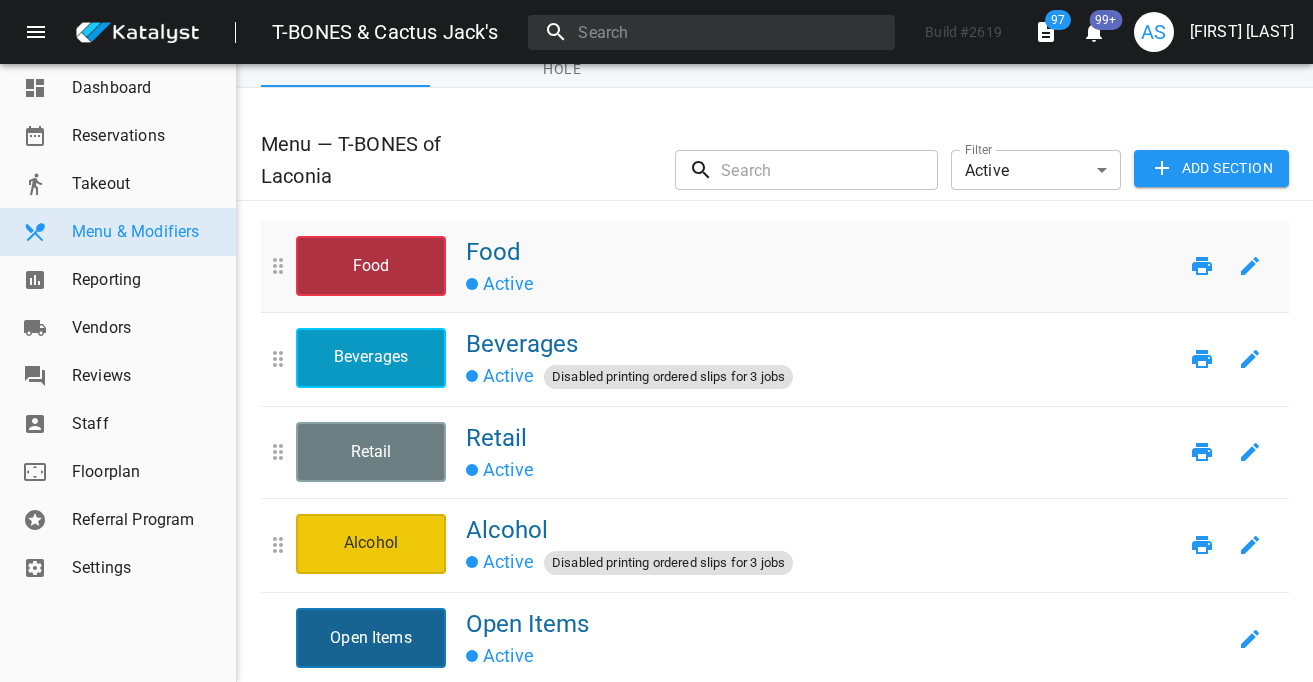 click on "Active" at bounding box center [822, 282] 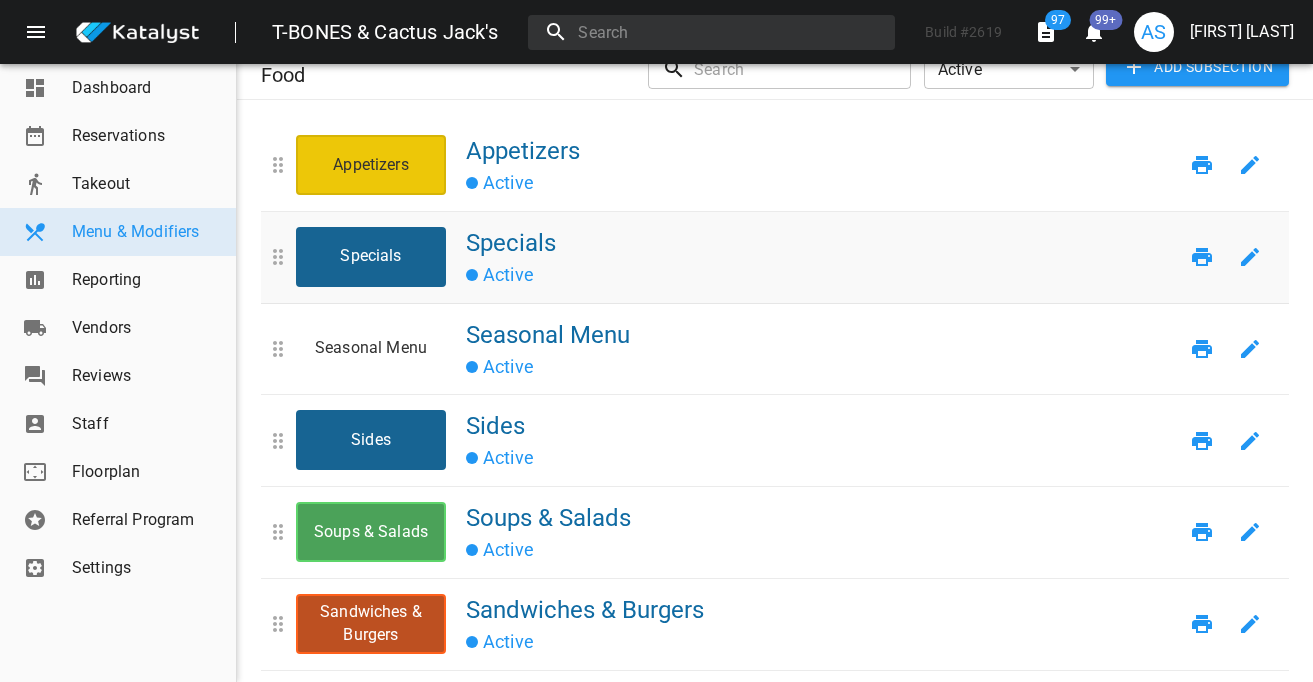 click on "Specials" at bounding box center [822, 243] 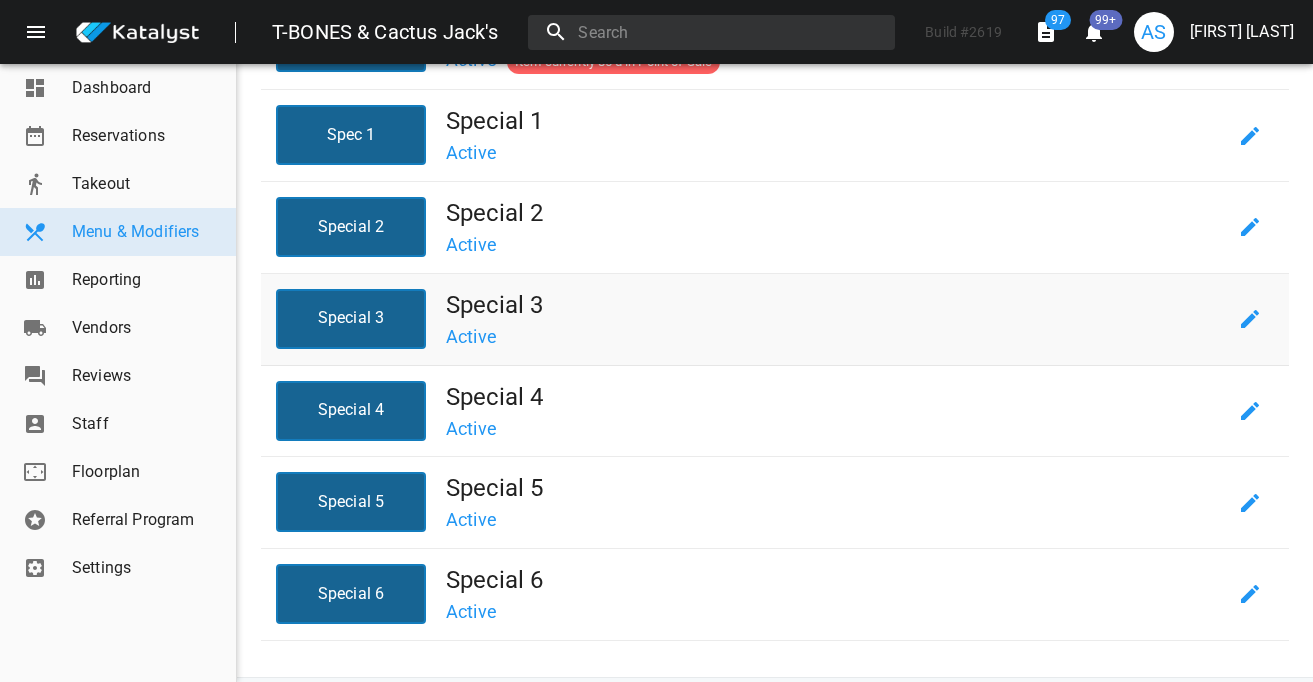 scroll, scrollTop: 328, scrollLeft: 0, axis: vertical 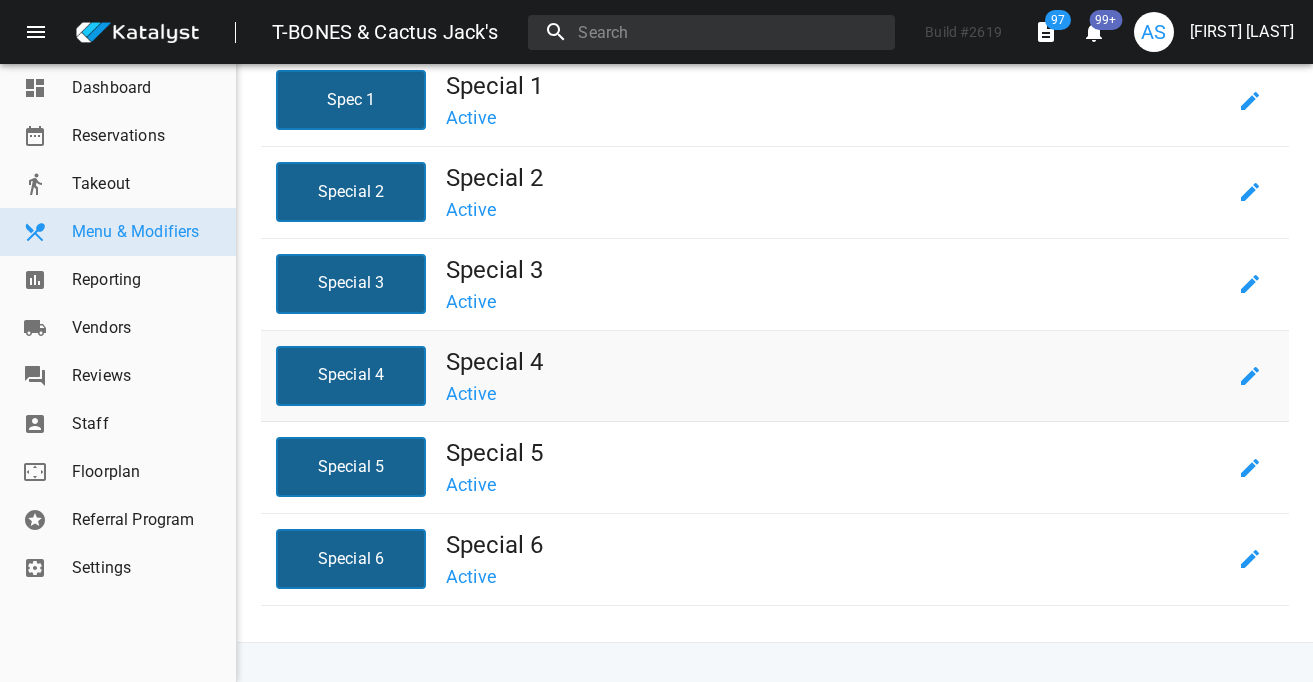 click on "Active" at bounding box center [836, 392] 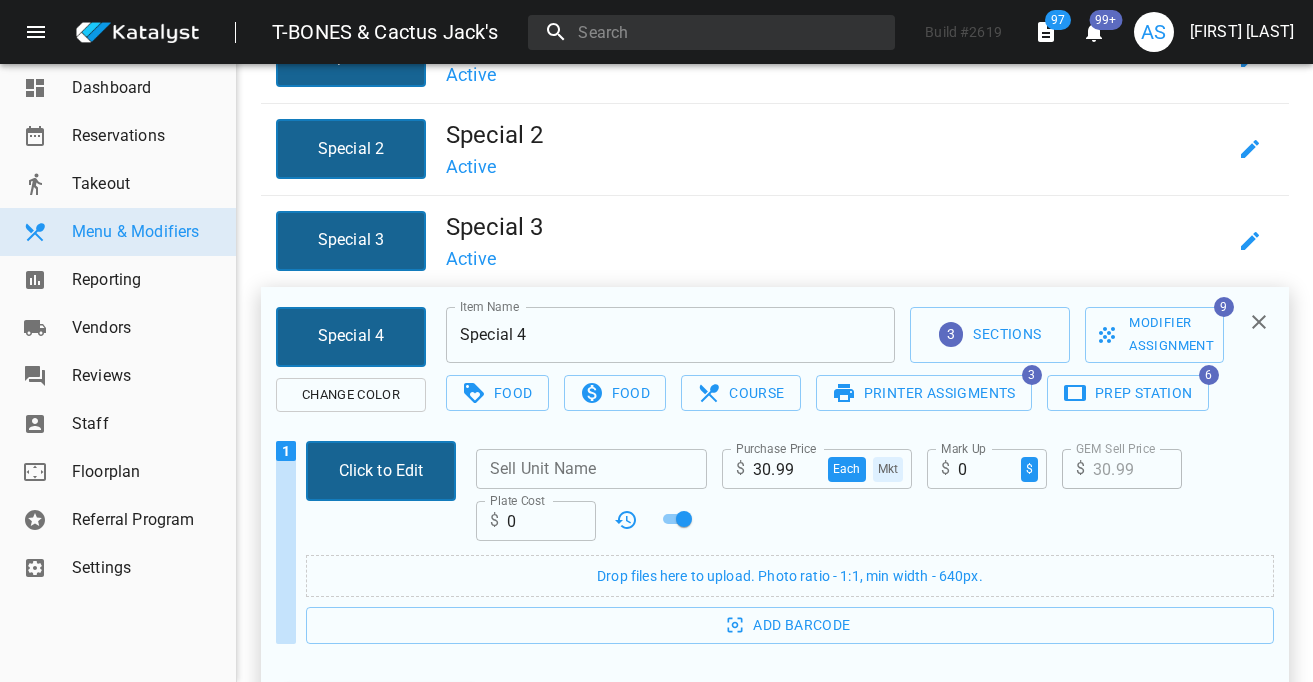 scroll, scrollTop: 377, scrollLeft: 0, axis: vertical 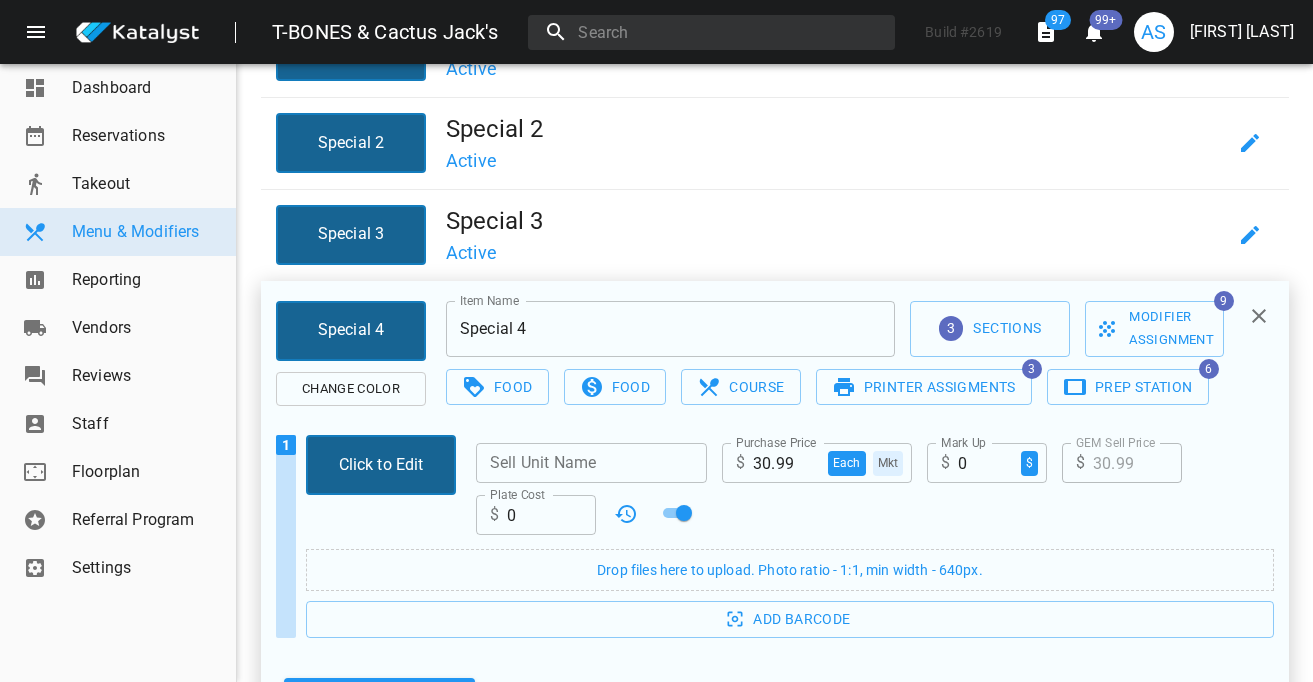 click on "30.99" at bounding box center [786, 463] 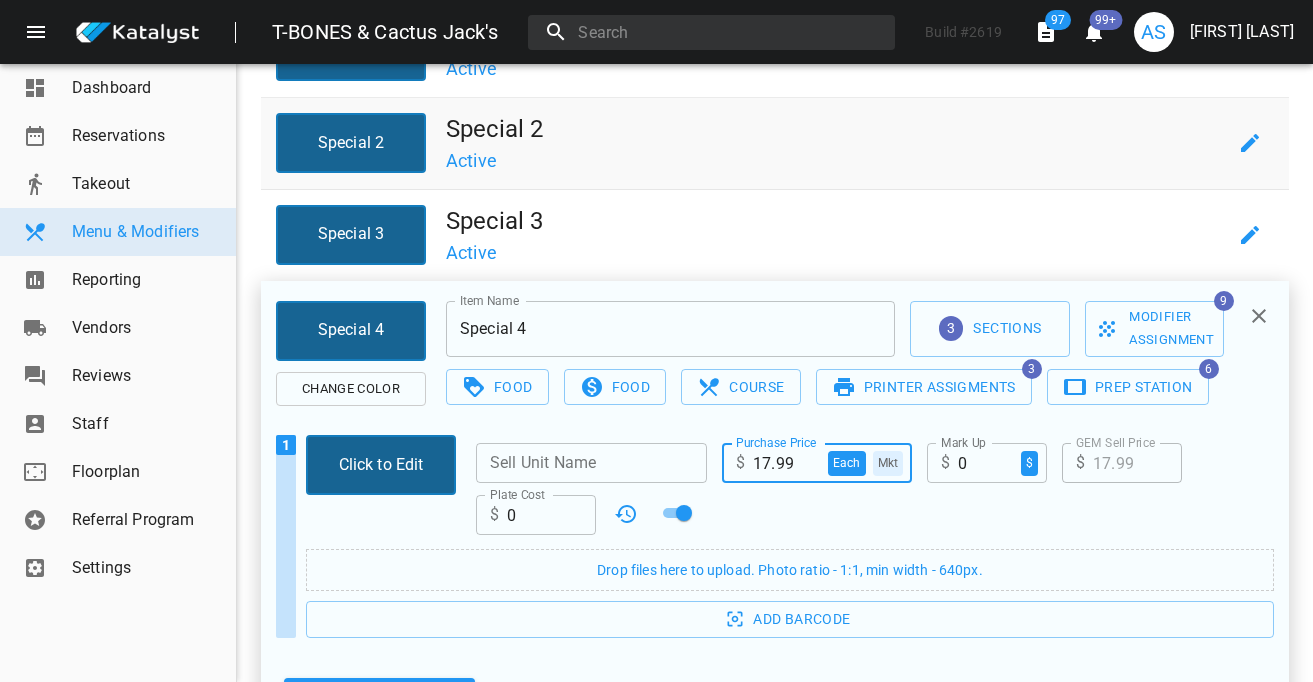 type on "17.99" 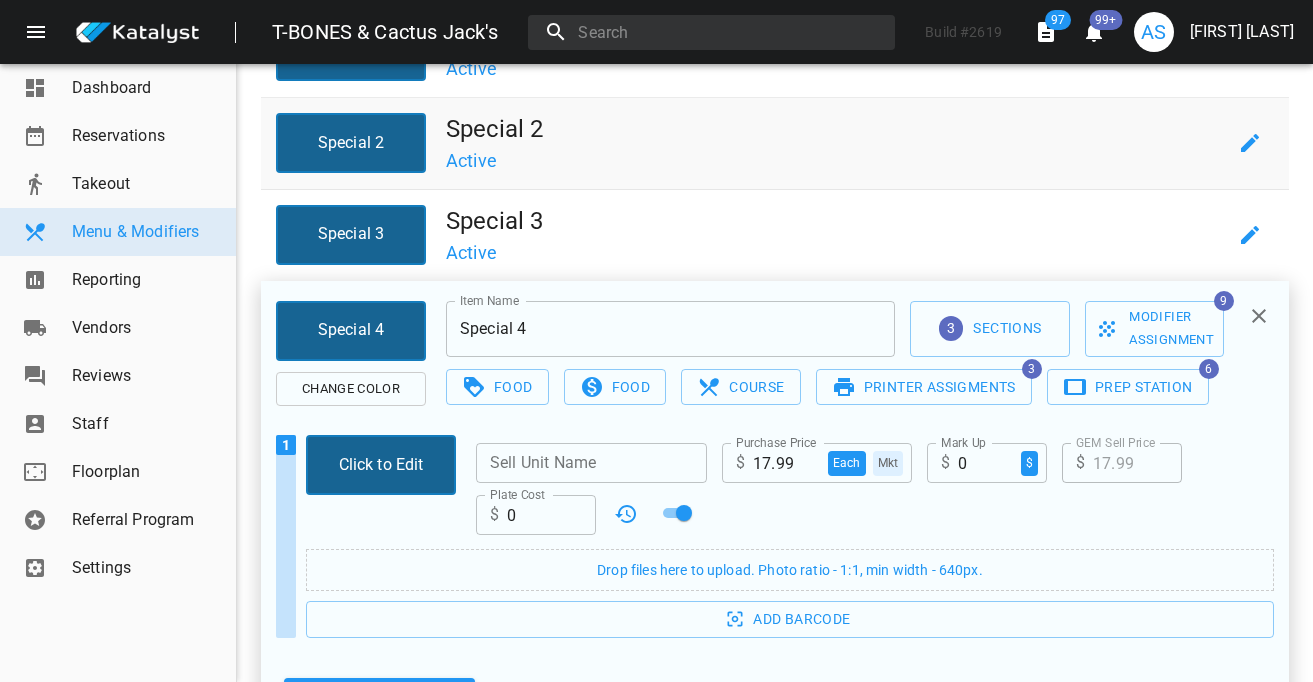 click on "Active" at bounding box center (836, 159) 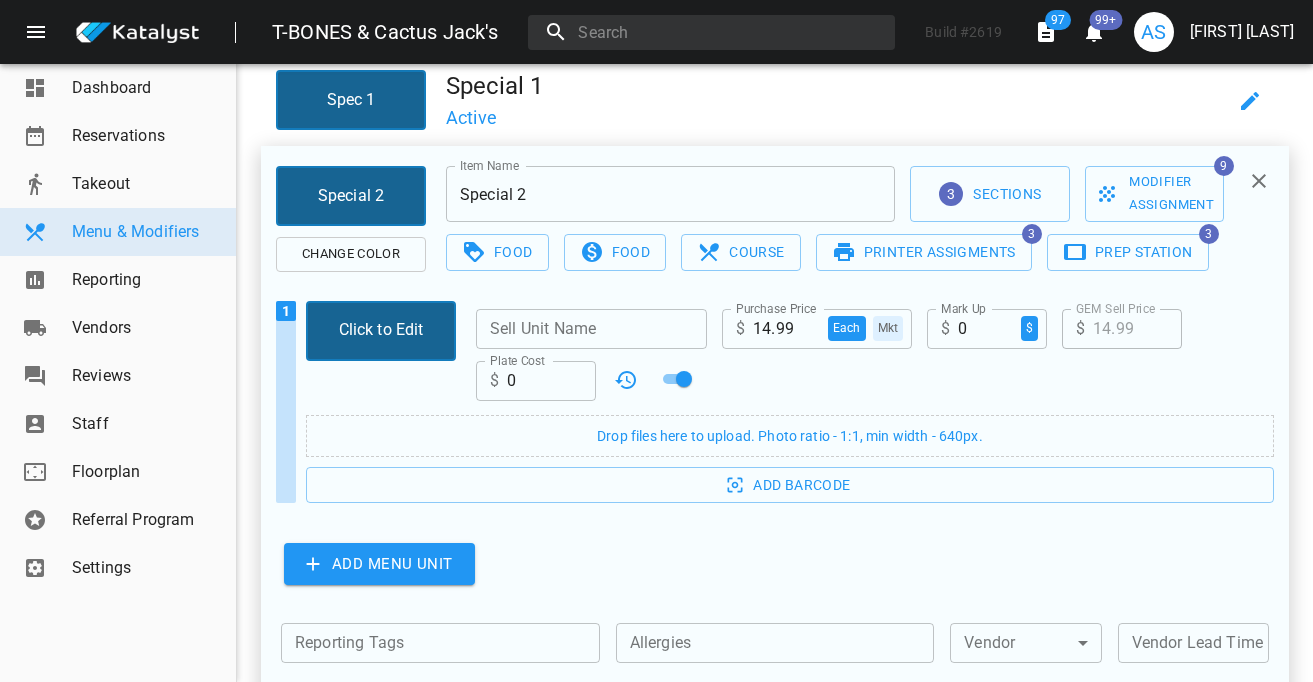 scroll, scrollTop: 377, scrollLeft: 0, axis: vertical 